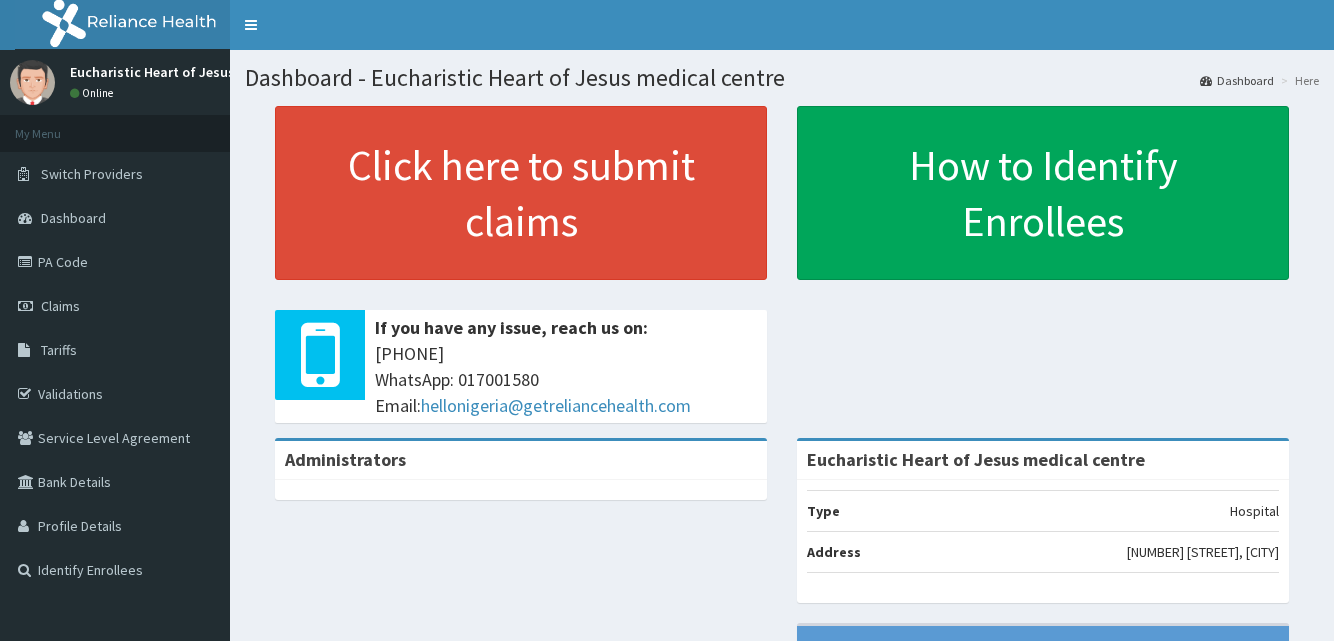 scroll, scrollTop: 0, scrollLeft: 0, axis: both 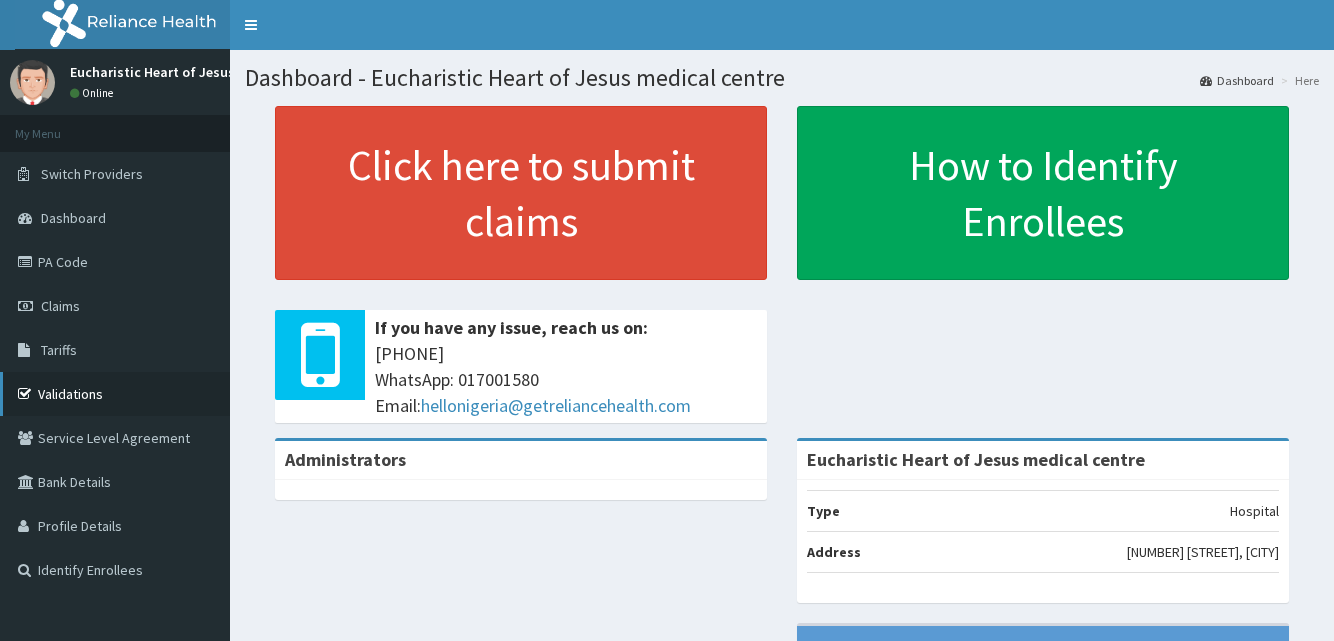 click on "Validations" at bounding box center [115, 394] 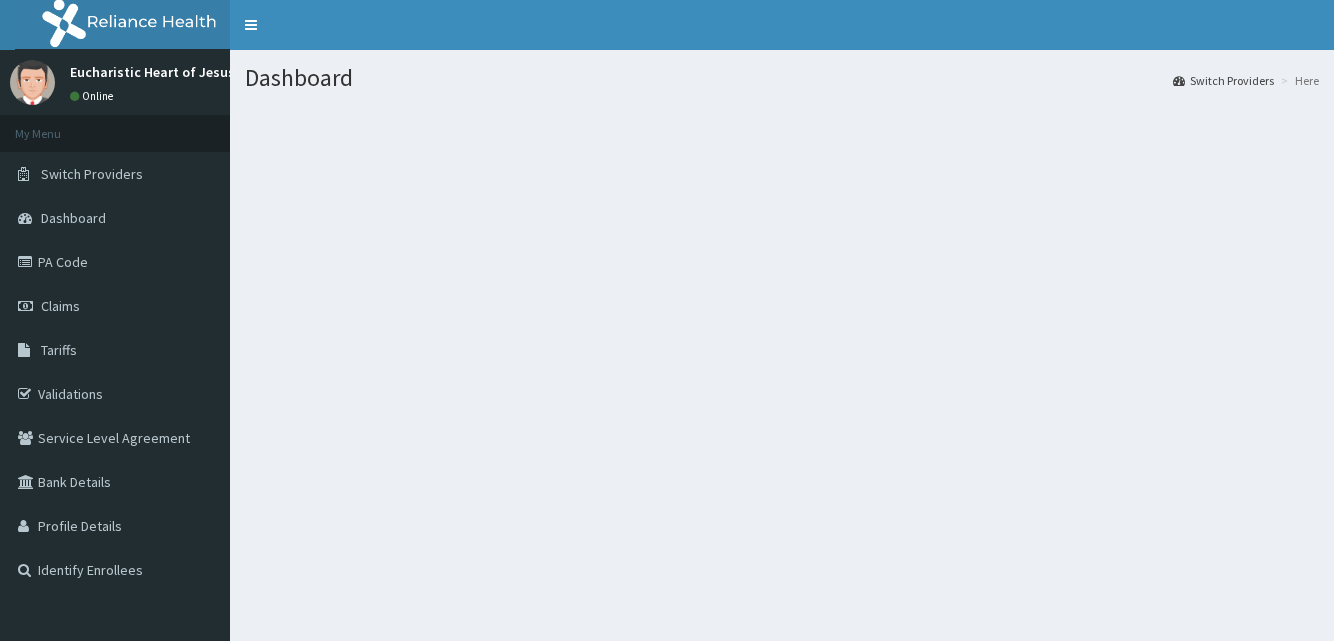 scroll, scrollTop: 0, scrollLeft: 0, axis: both 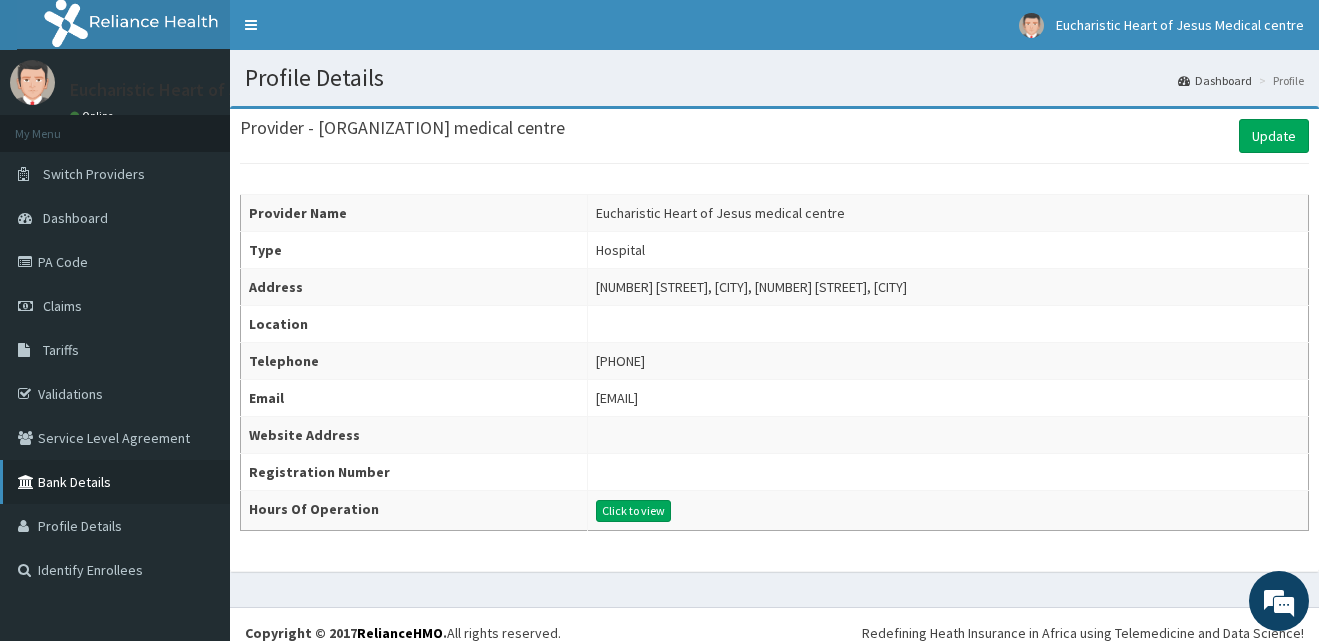 click on "Bank Details" at bounding box center (115, 482) 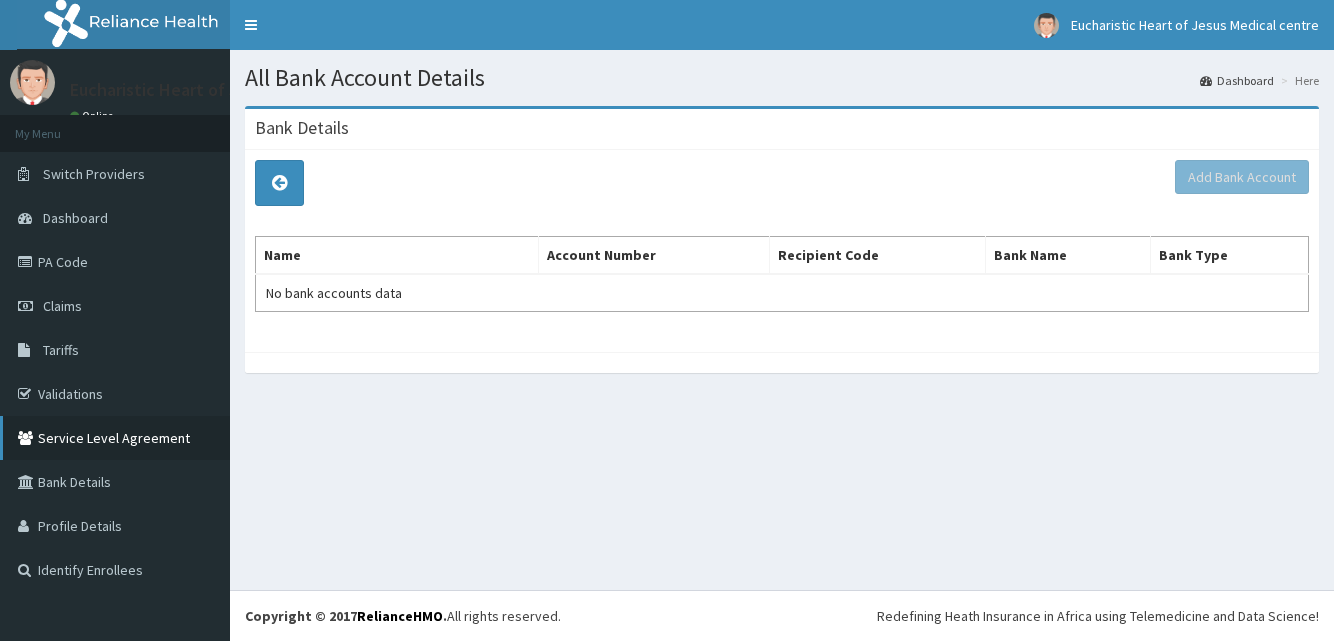 scroll, scrollTop: 0, scrollLeft: 0, axis: both 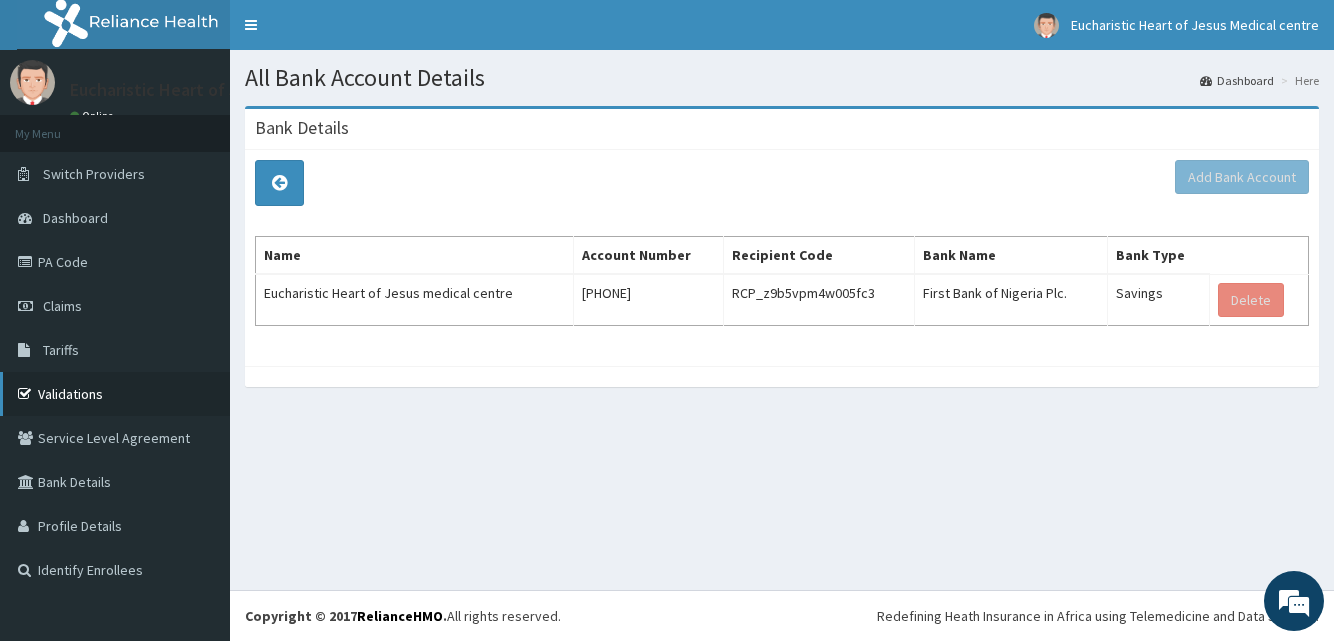 click on "Validations" at bounding box center [115, 394] 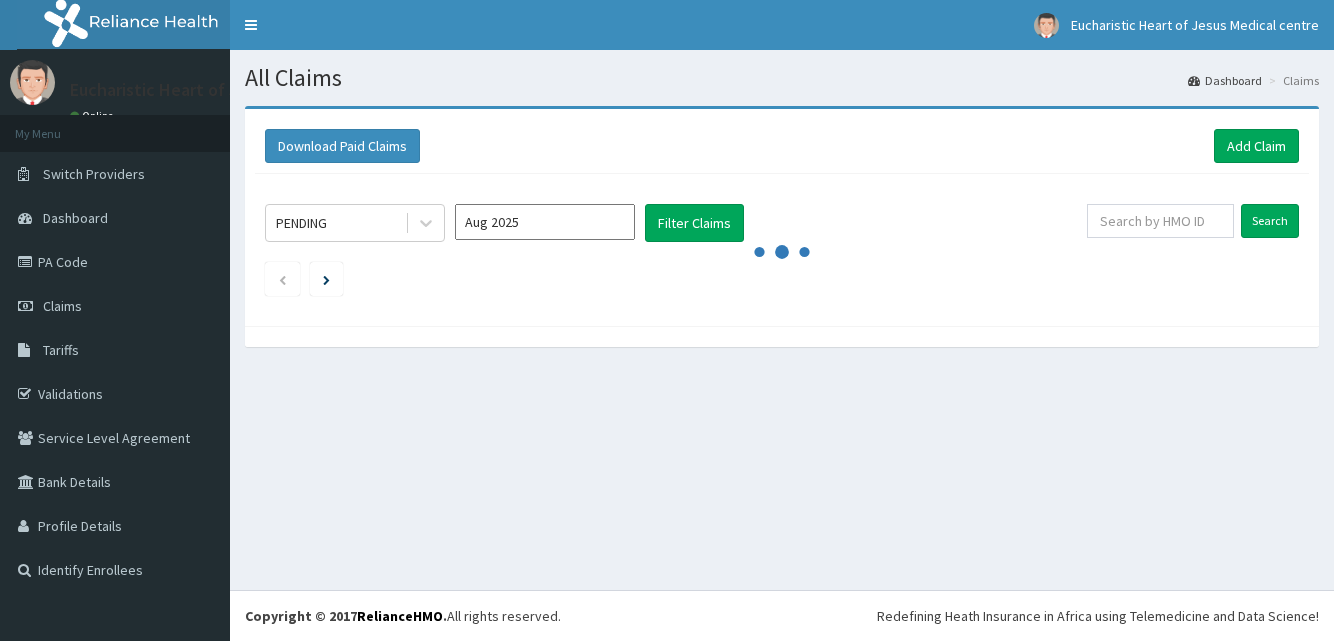 scroll, scrollTop: 0, scrollLeft: 0, axis: both 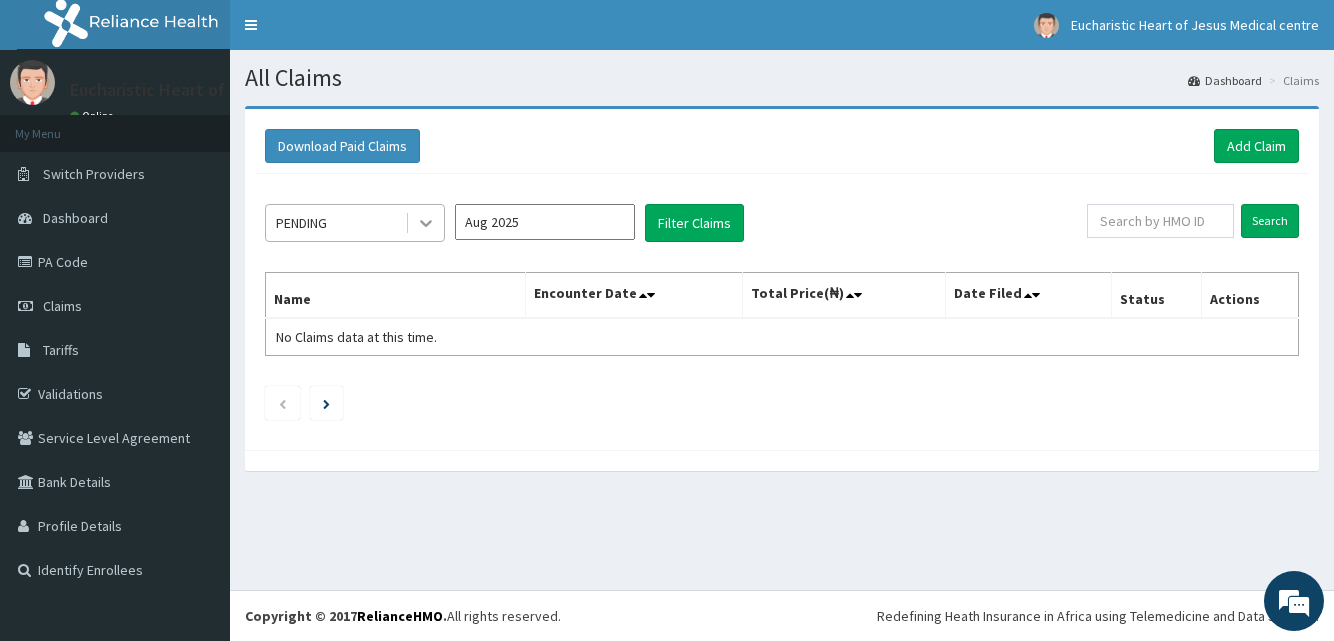 click 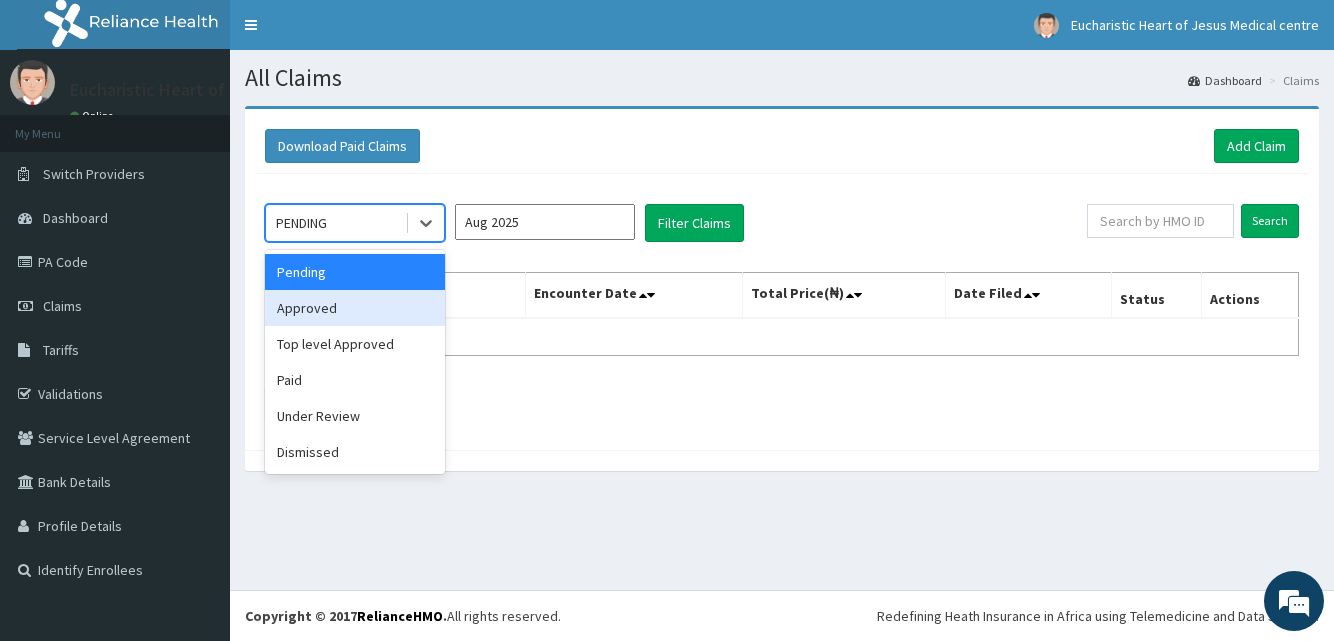 click on "Approved" at bounding box center (355, 308) 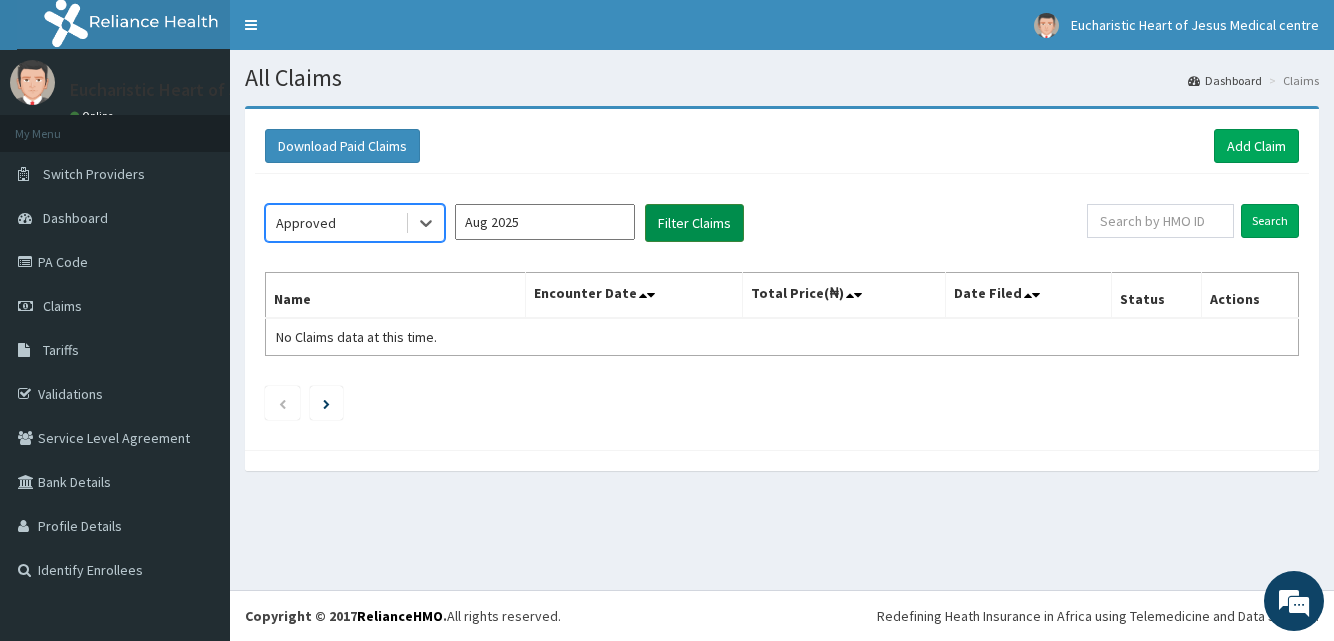 click on "Filter Claims" at bounding box center (694, 223) 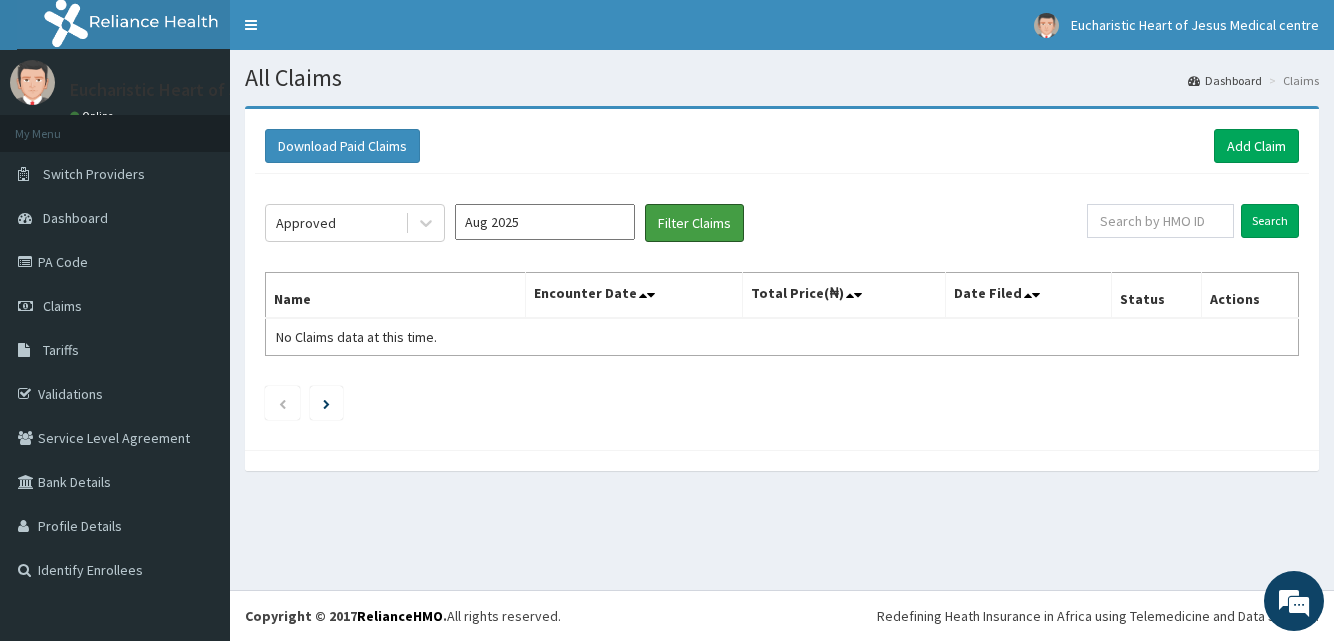 scroll, scrollTop: 0, scrollLeft: 0, axis: both 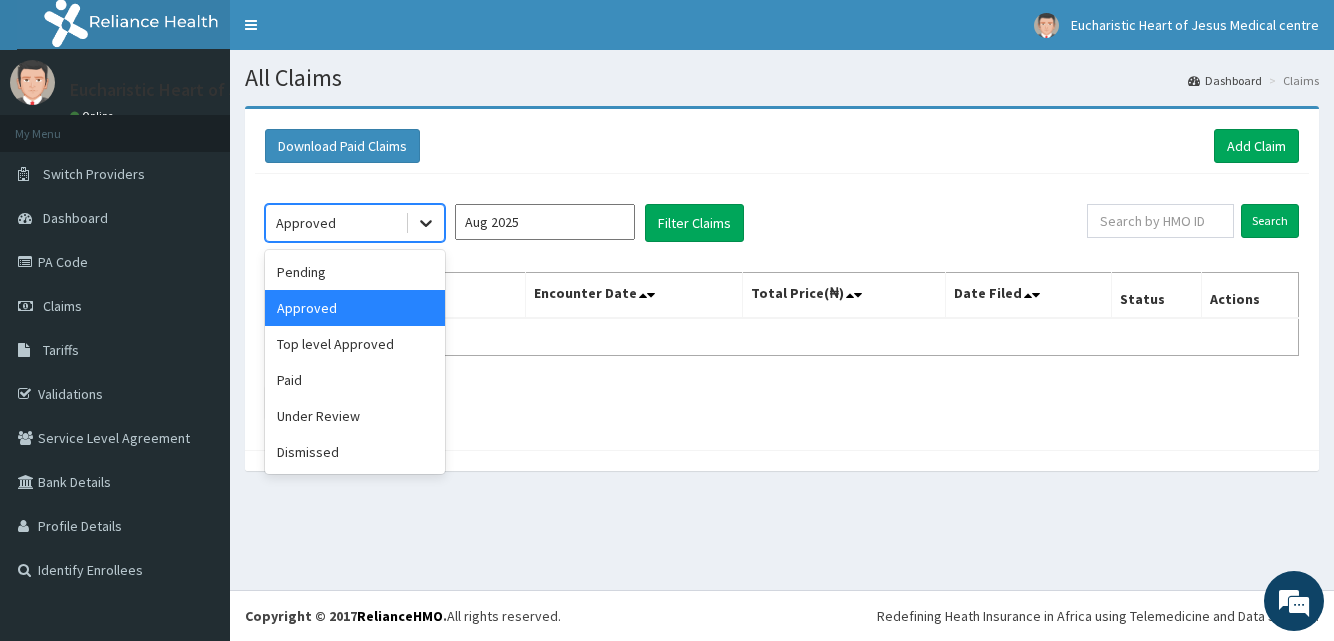 click 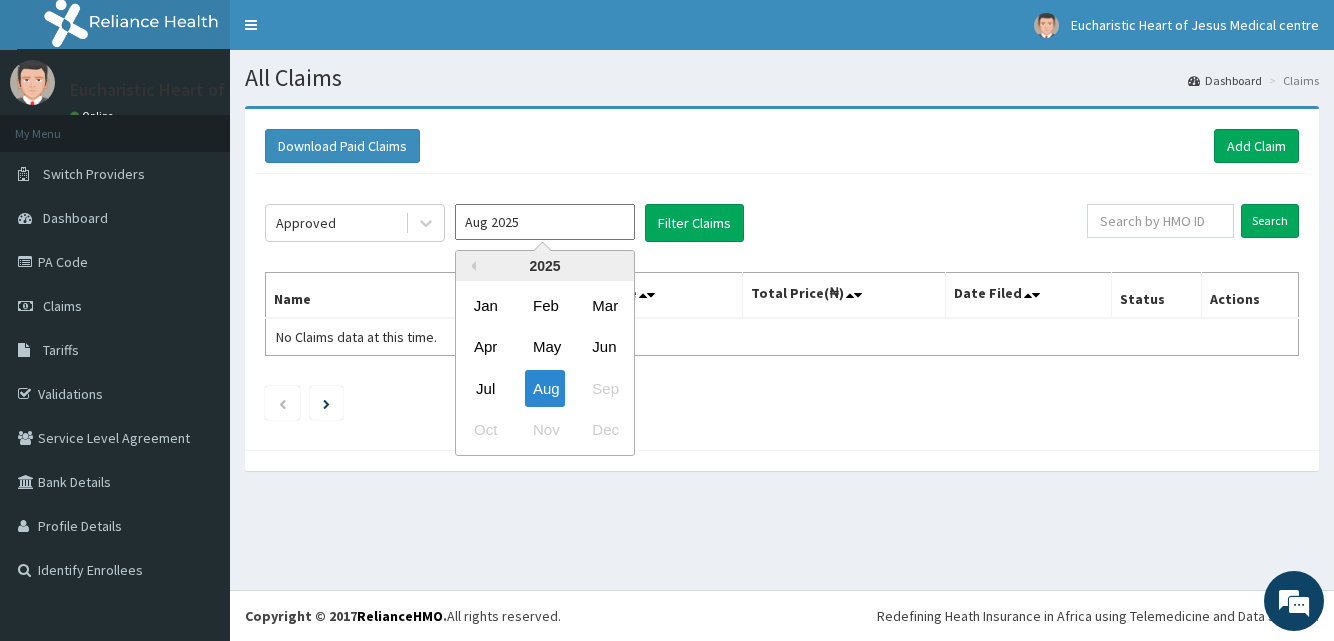 click on "Aug 2025" at bounding box center [545, 222] 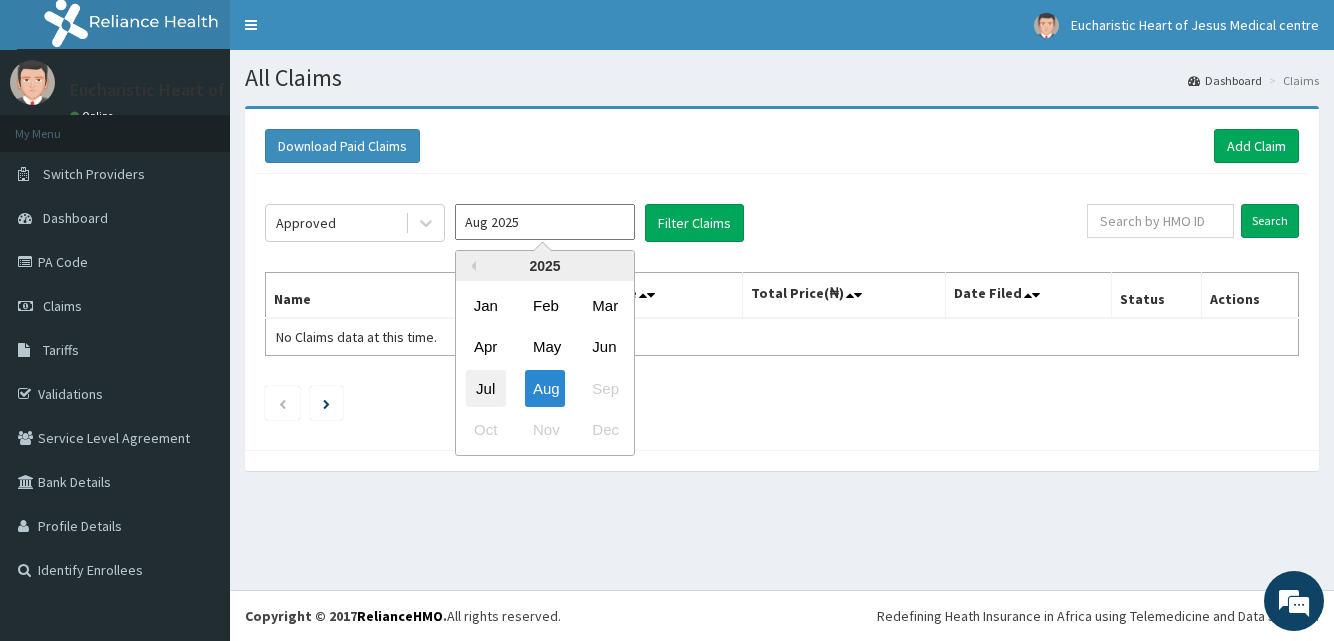 click on "Jul" at bounding box center [486, 388] 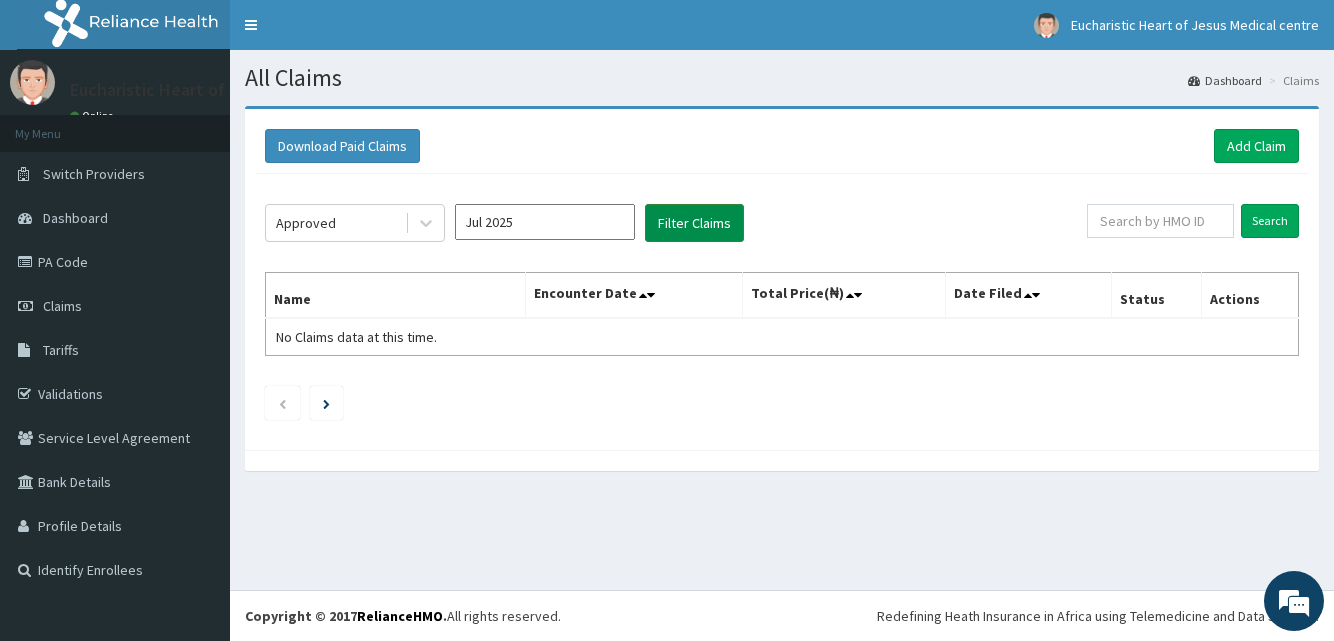 click on "Filter Claims" at bounding box center [694, 223] 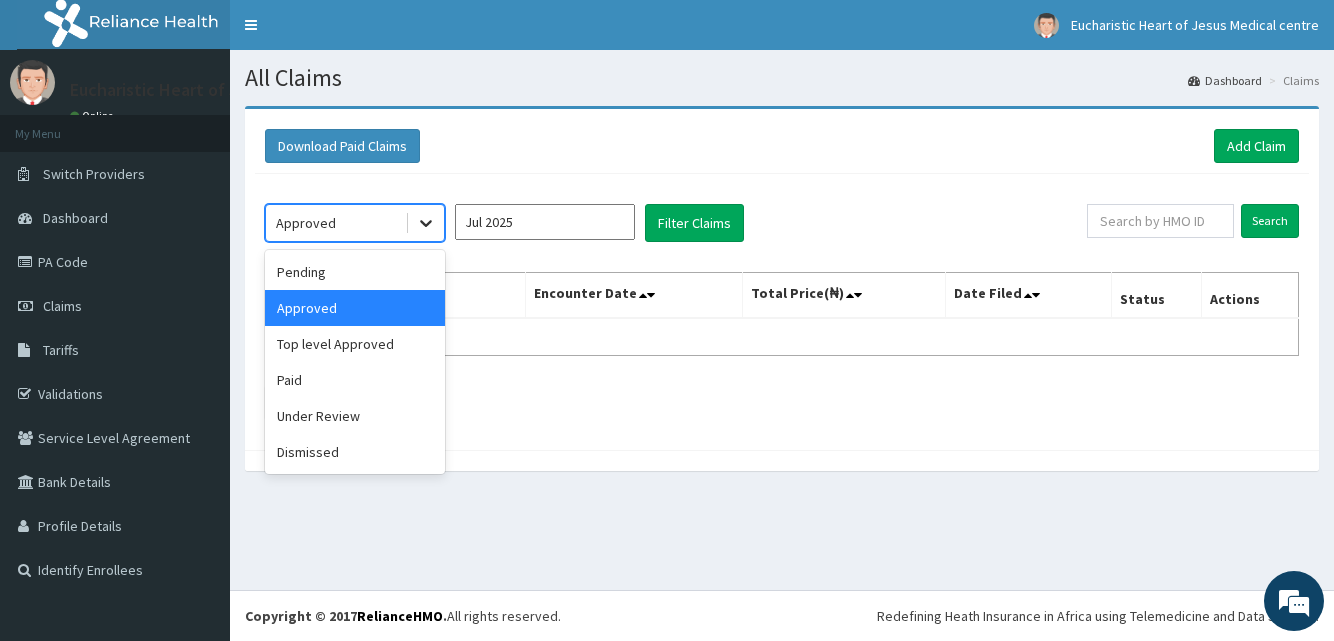 click 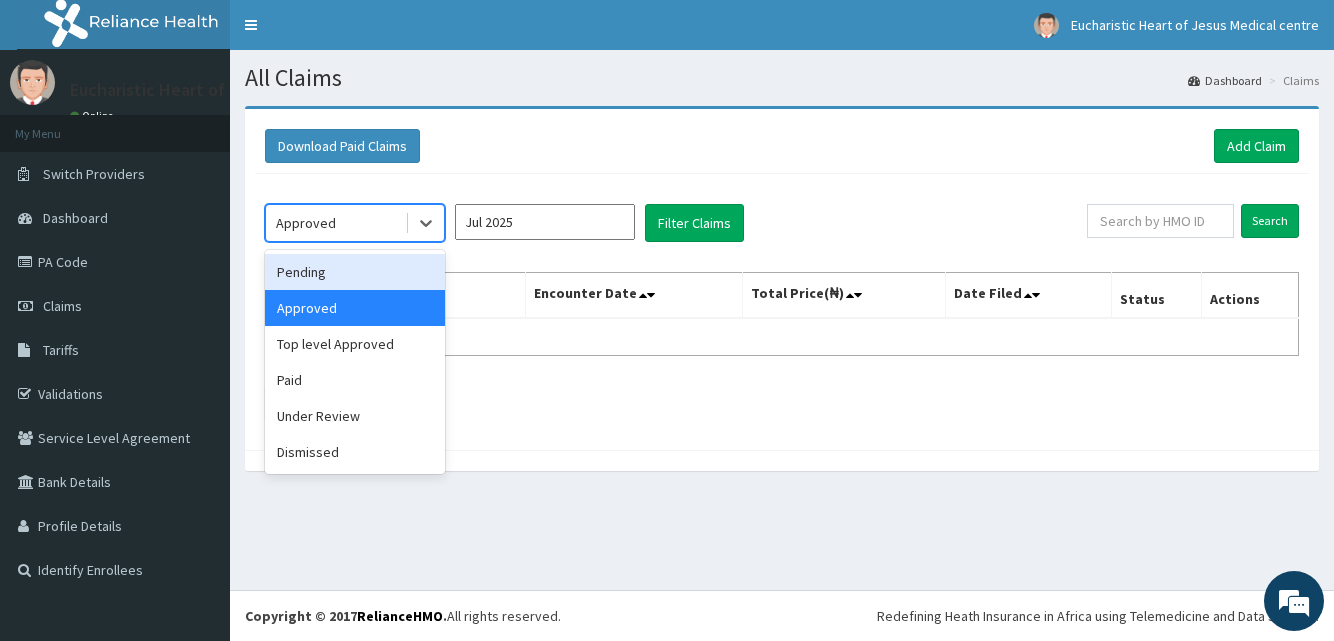 click on "Pending" at bounding box center [355, 272] 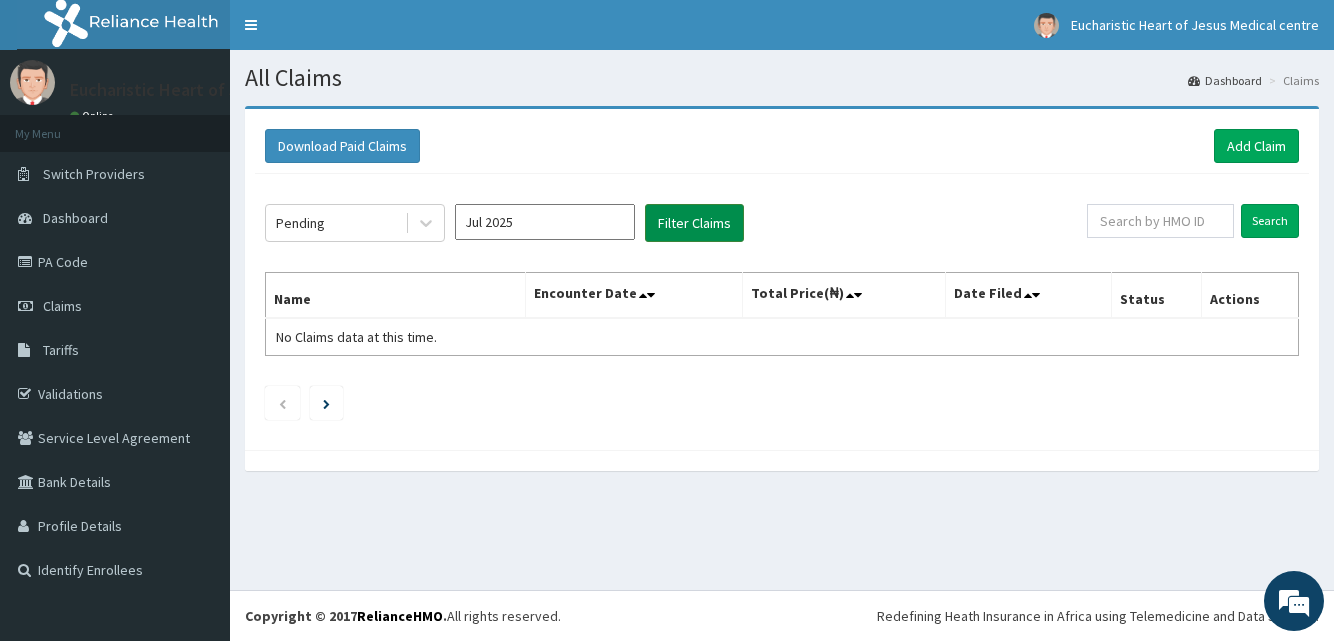 click on "Filter Claims" at bounding box center [694, 223] 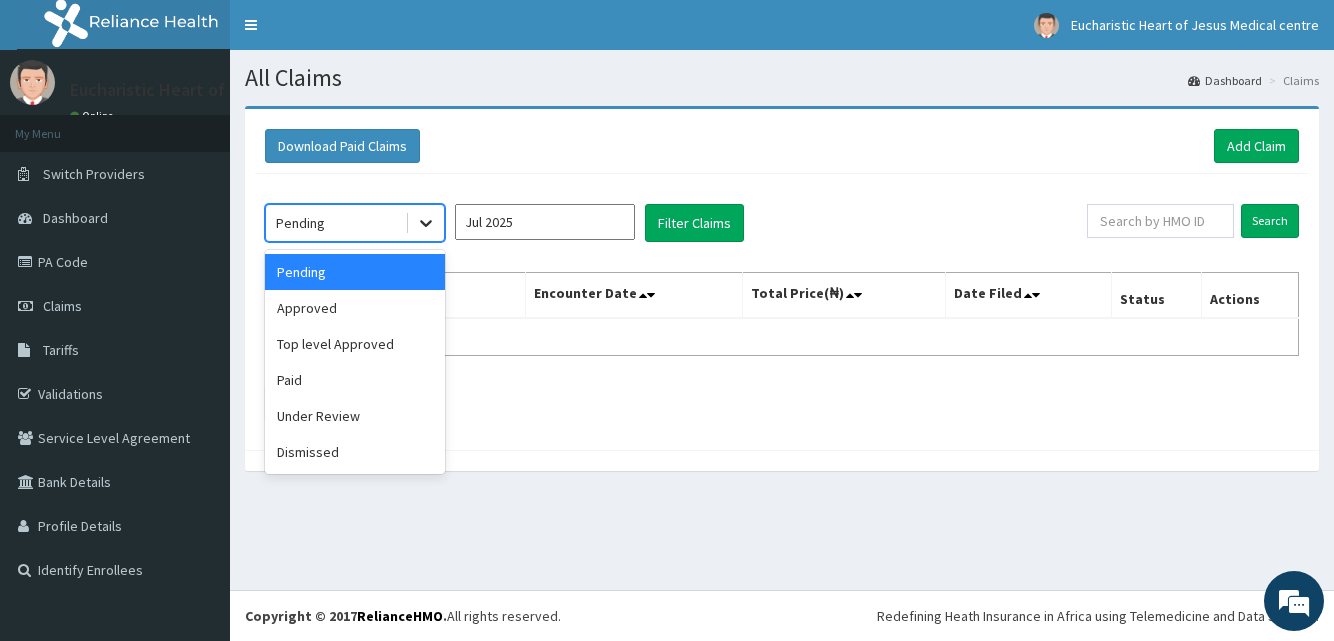 click 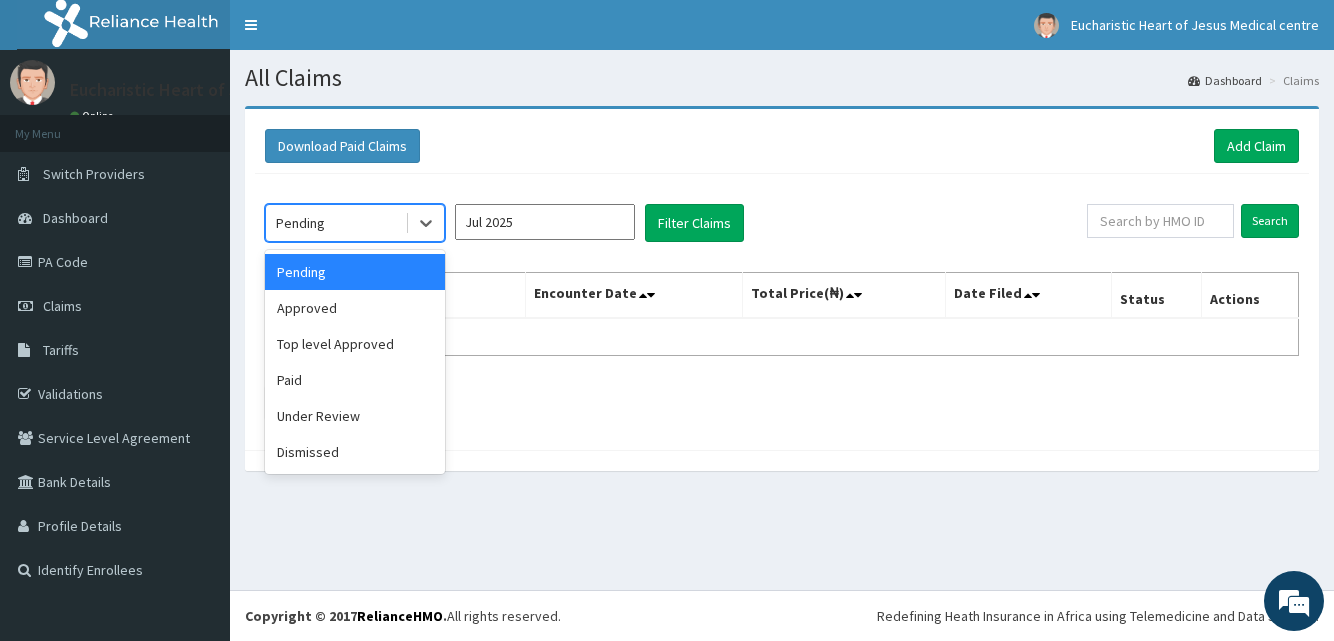 click on "Download Paid Claims Add Claim" at bounding box center [782, 146] 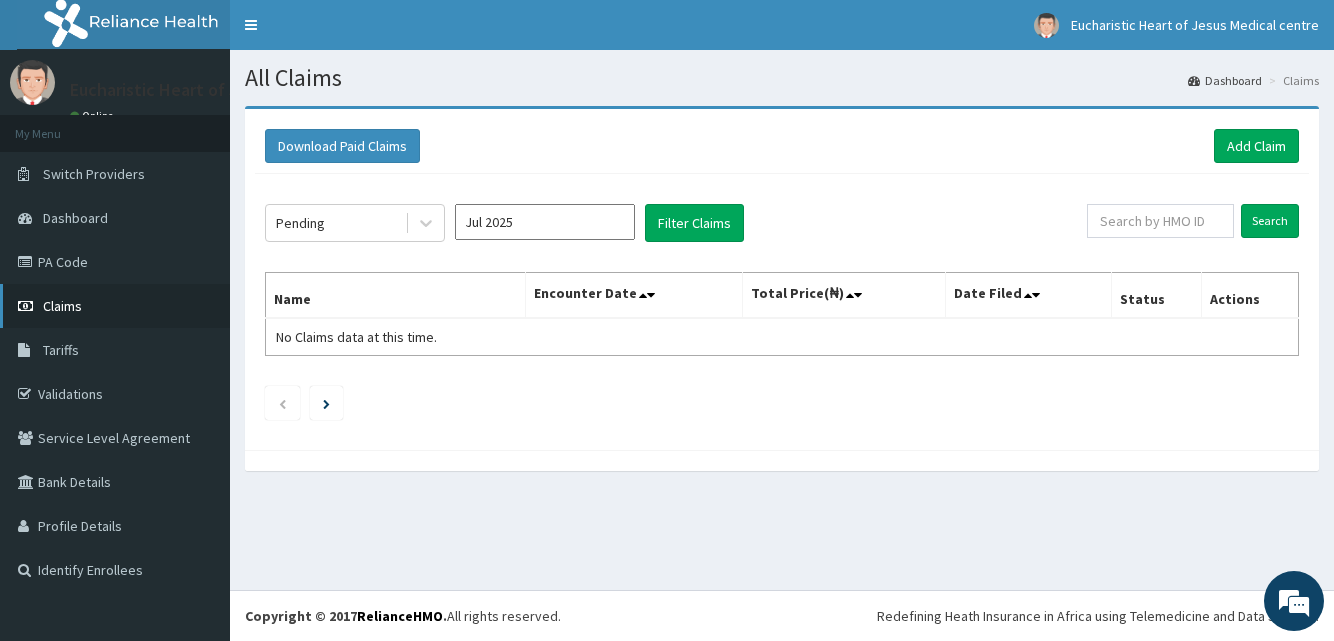 click on "Claims" at bounding box center [62, 306] 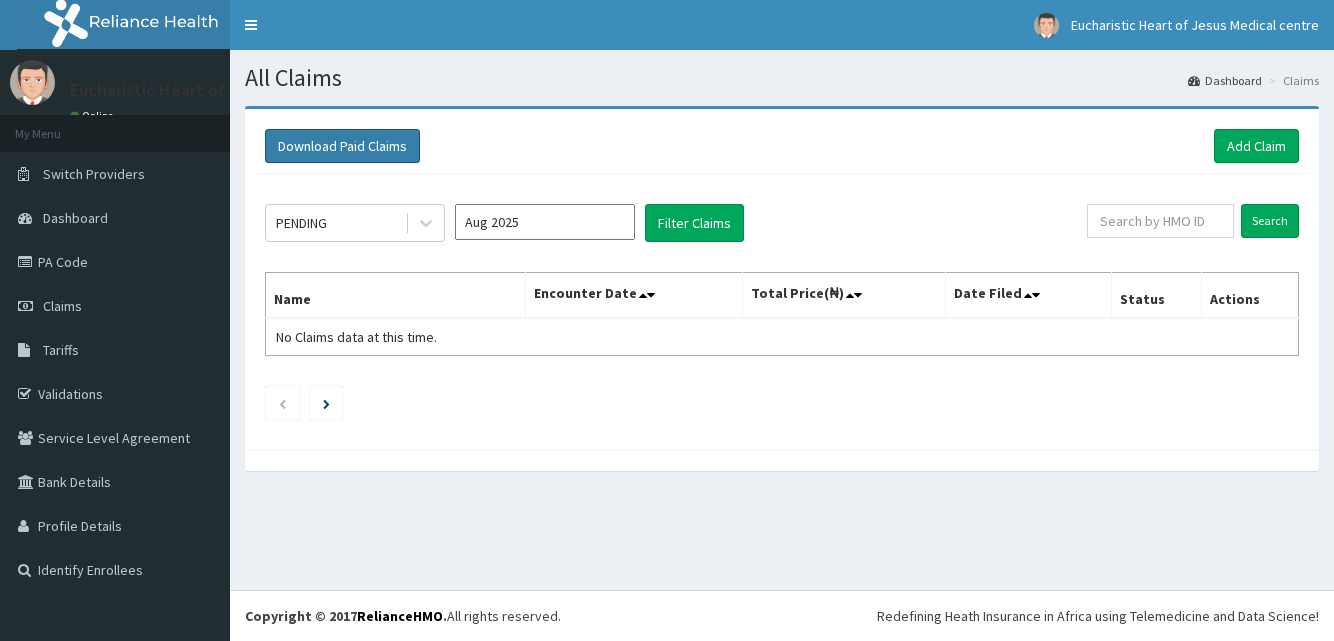 scroll, scrollTop: 0, scrollLeft: 0, axis: both 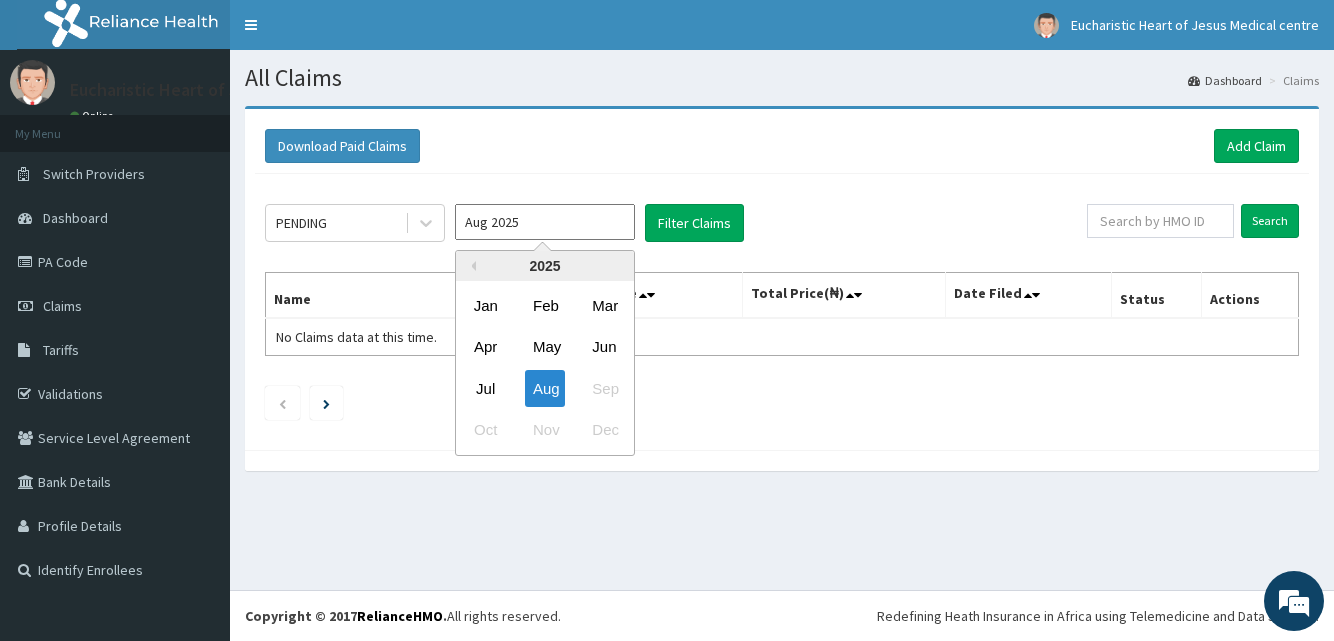 click on "Aug 2025" at bounding box center [545, 222] 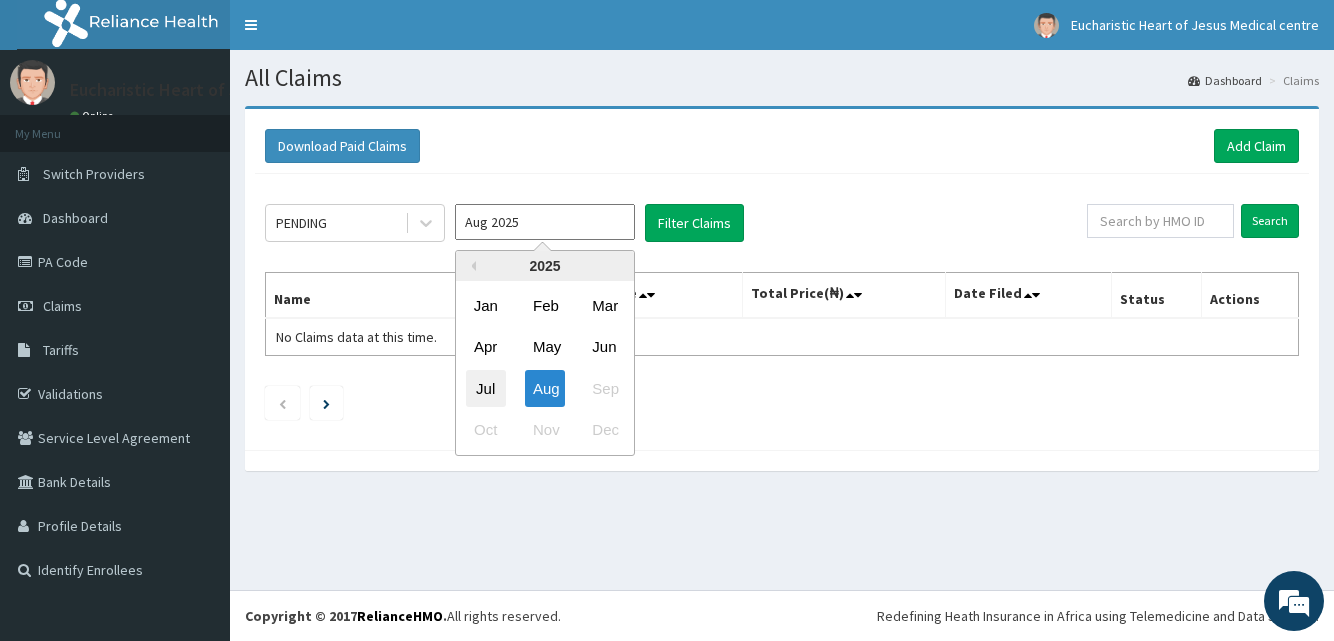 click on "Jul" at bounding box center [486, 388] 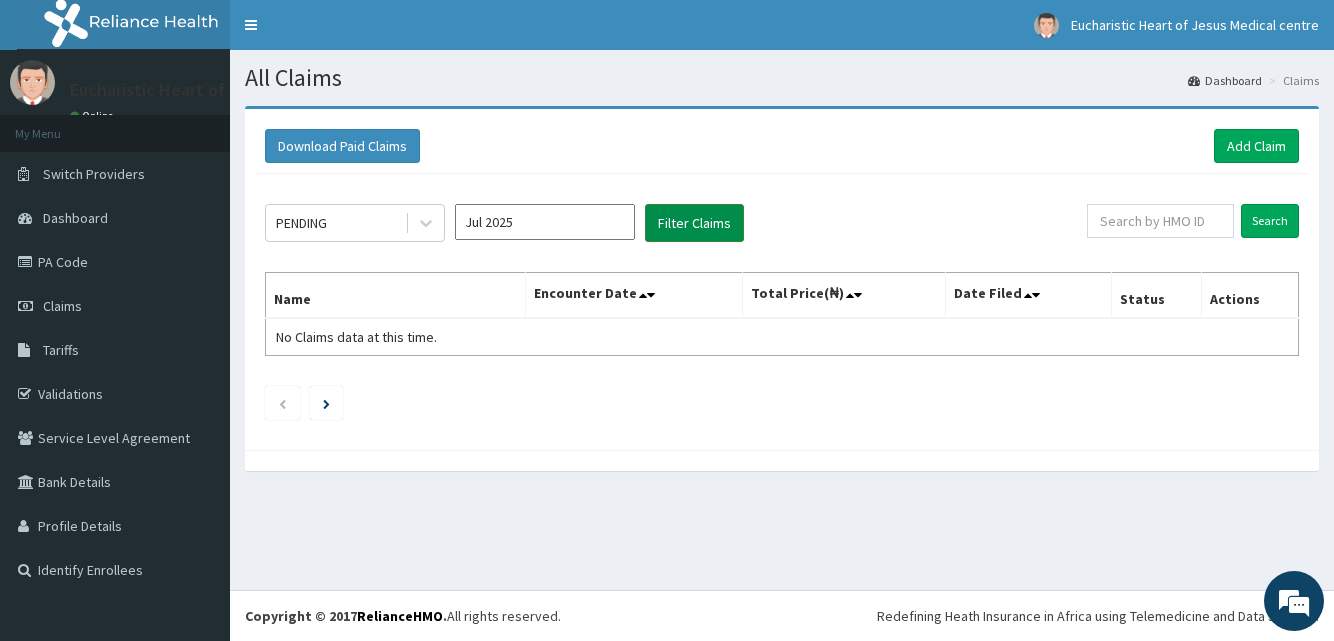 click on "Filter Claims" at bounding box center (694, 223) 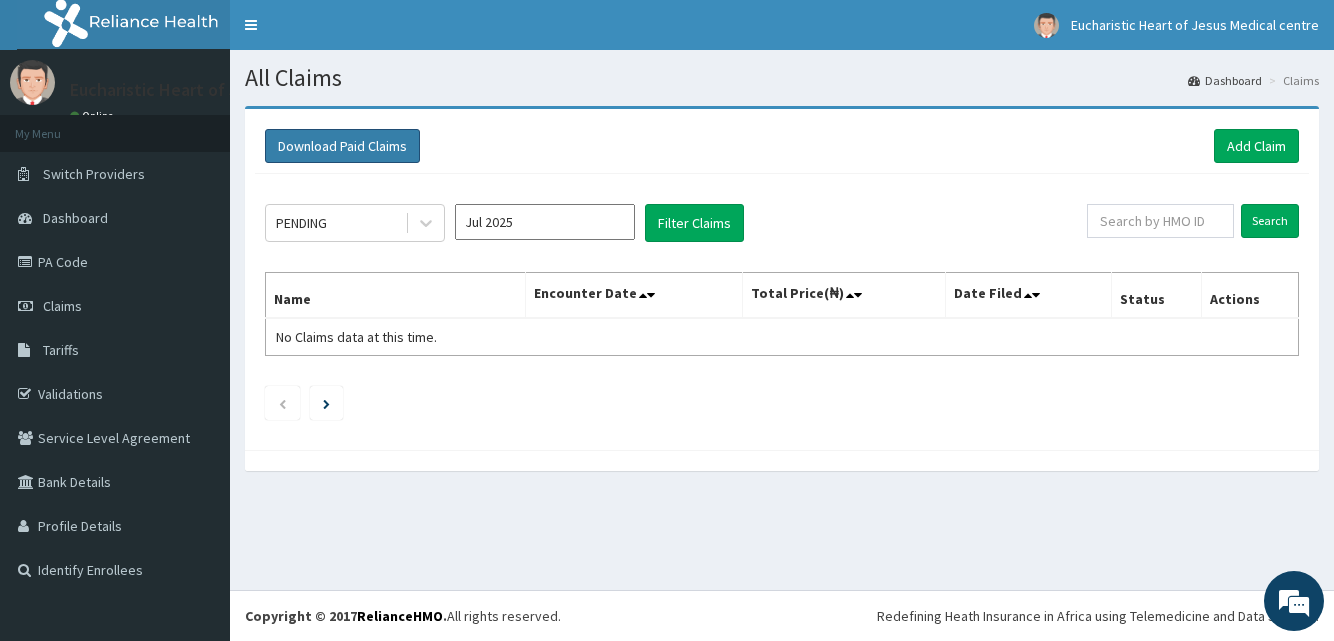 click on "Download Paid Claims" at bounding box center [342, 146] 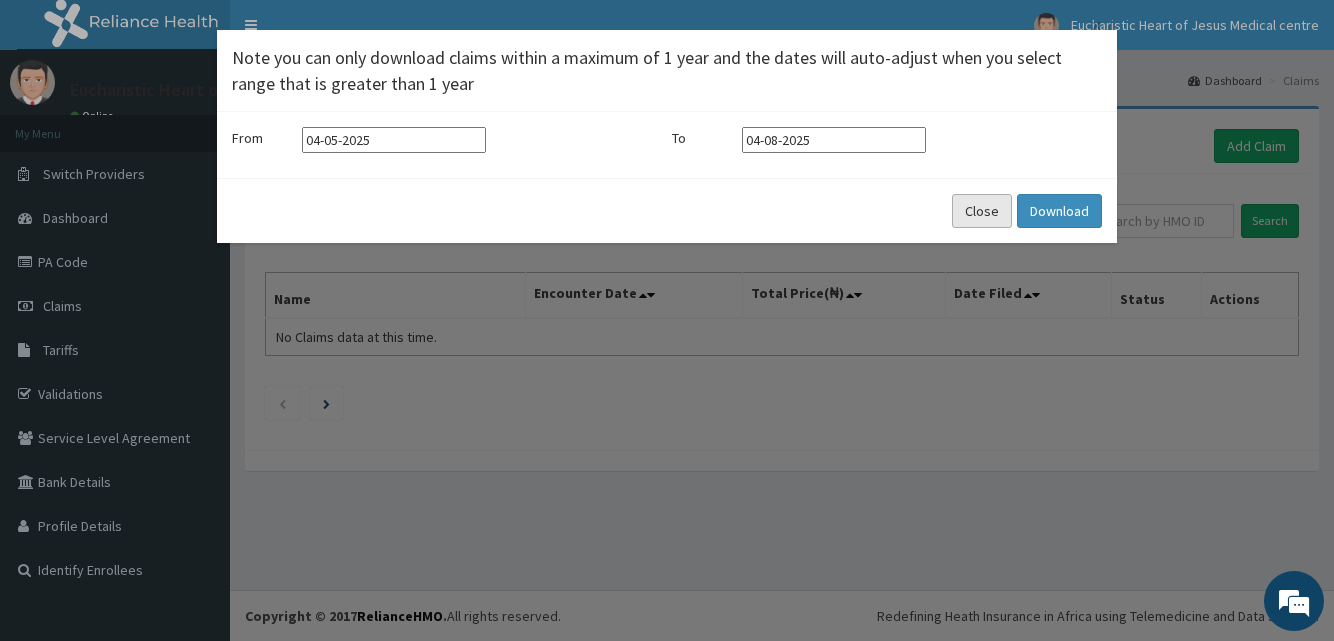 click on "Close" at bounding box center (982, 211) 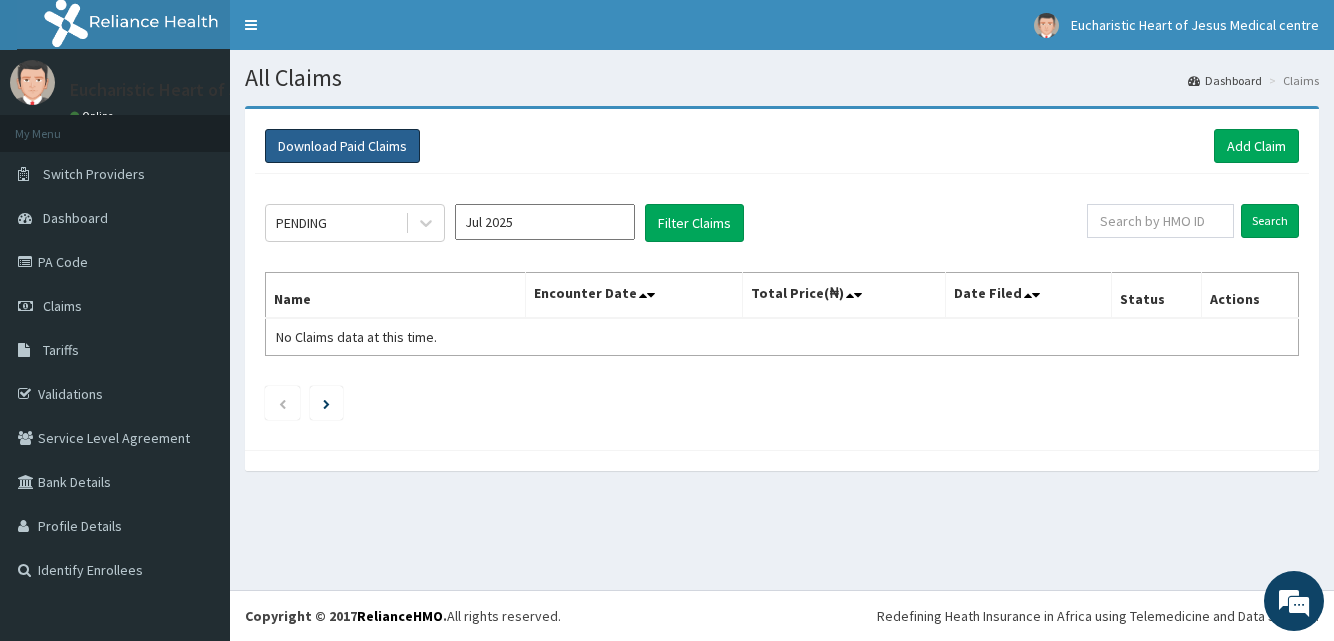 type 